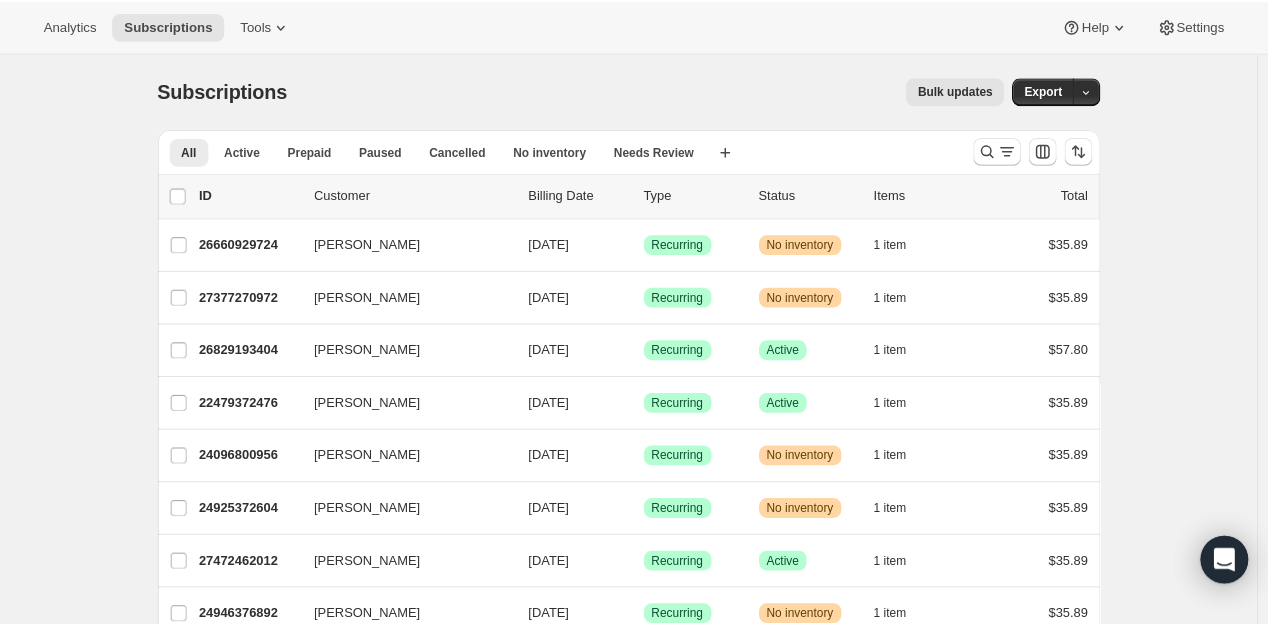 scroll, scrollTop: 0, scrollLeft: 0, axis: both 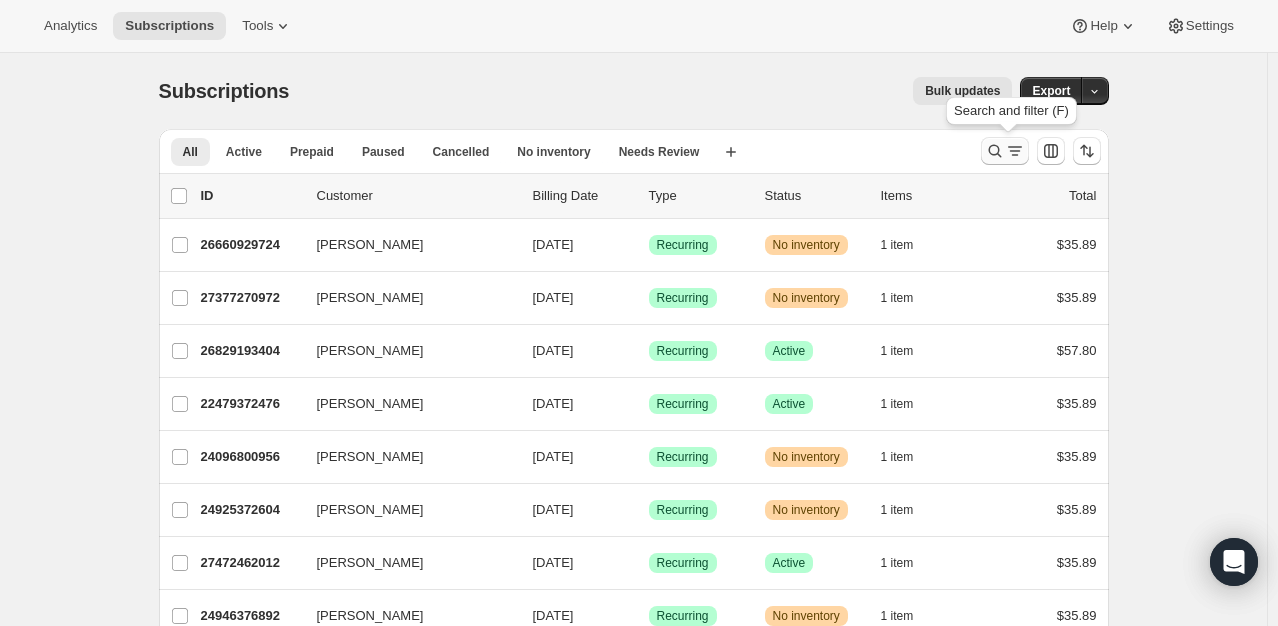click 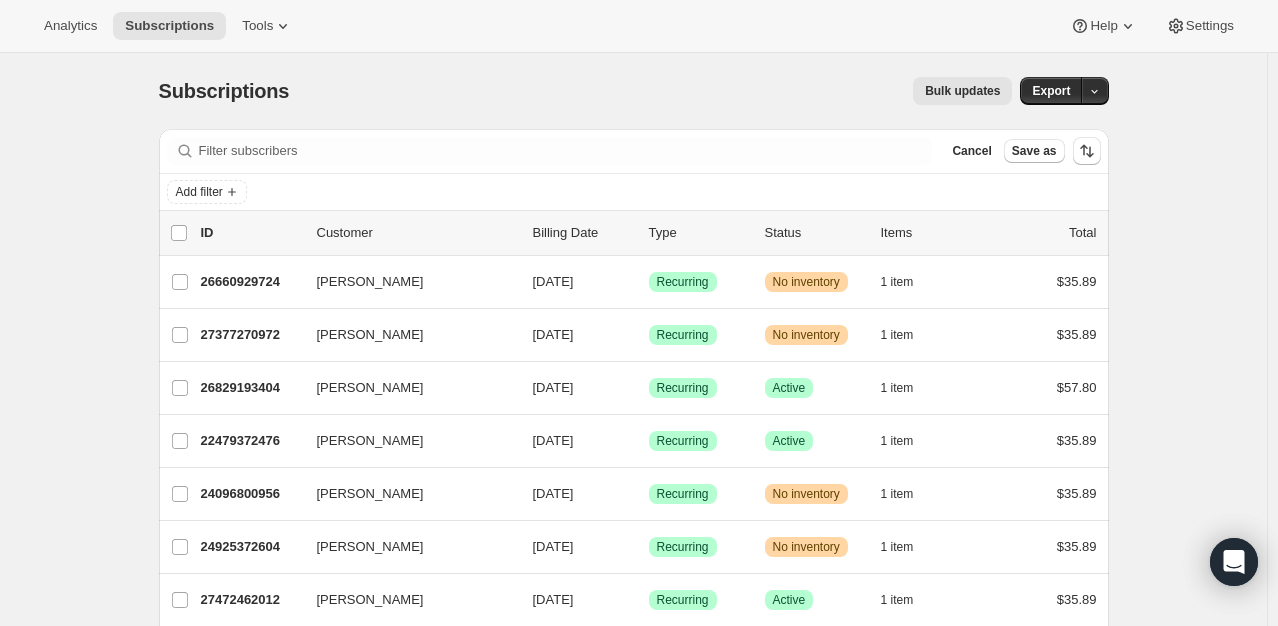 click on "Filter subscribers Cancel Save as" at bounding box center (634, 151) 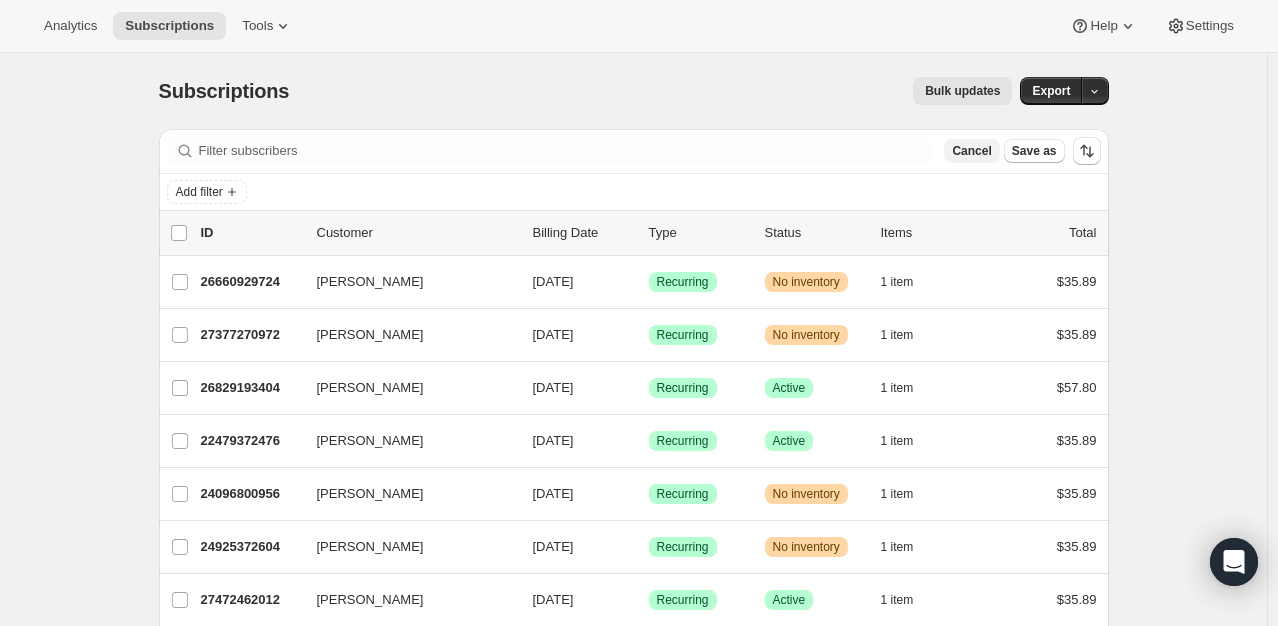click on "Cancel" at bounding box center [971, 151] 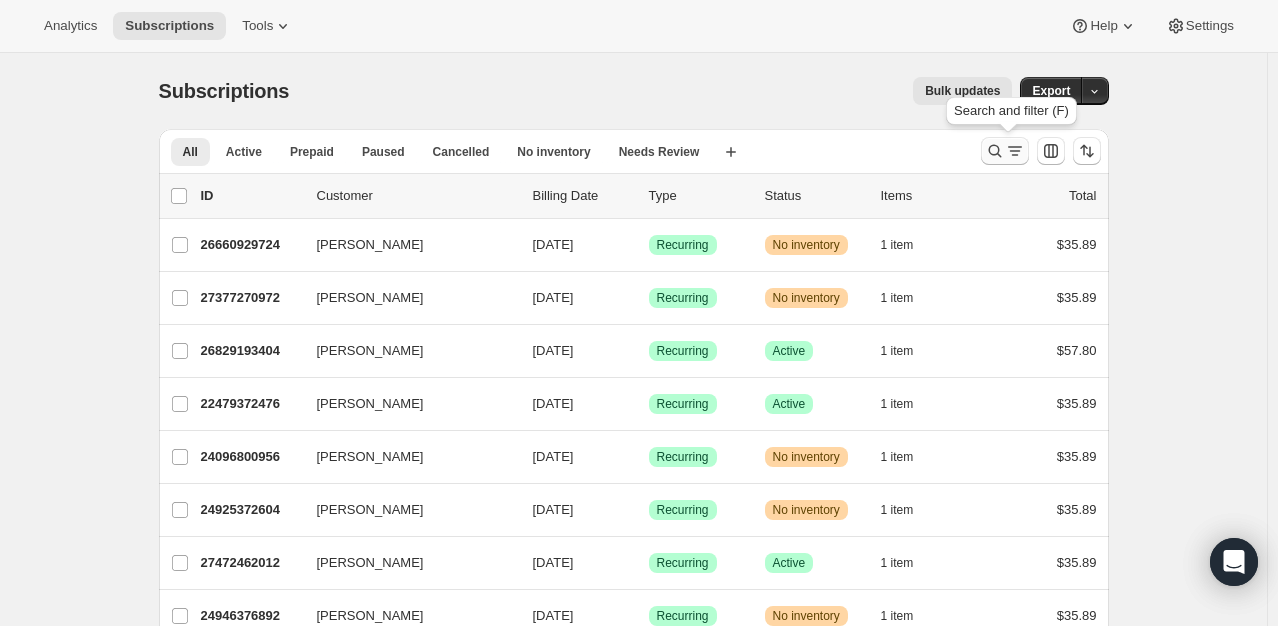 click 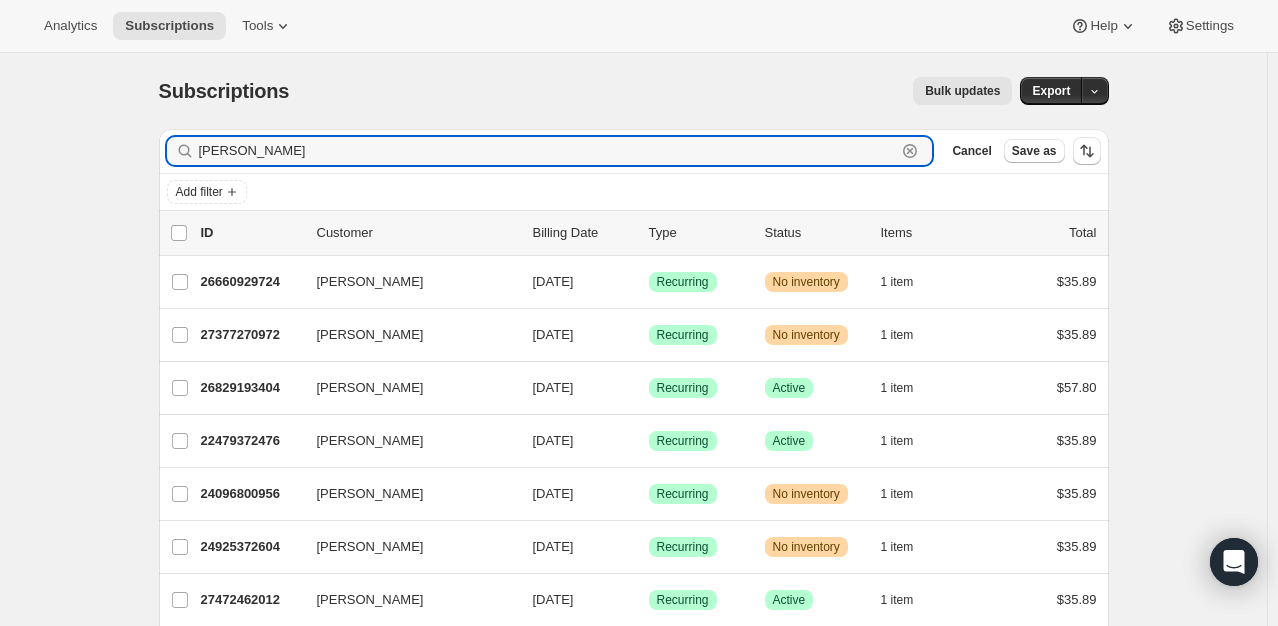 type on "[PERSON_NAME]" 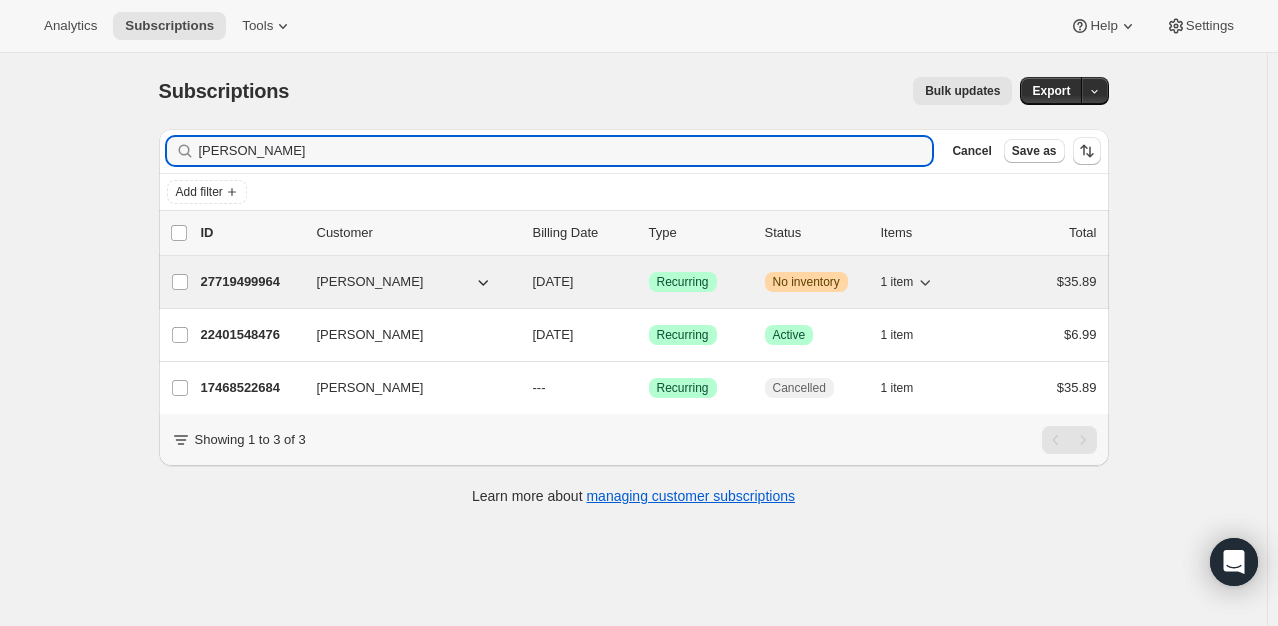 click on "27719499964" at bounding box center (251, 282) 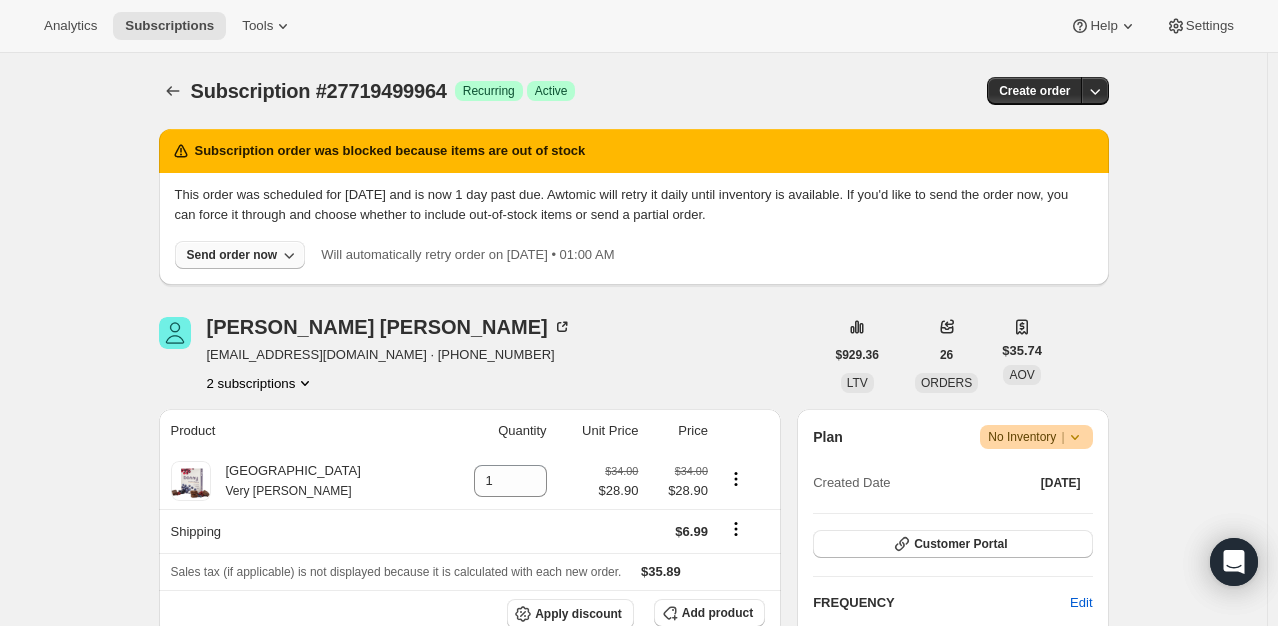 click 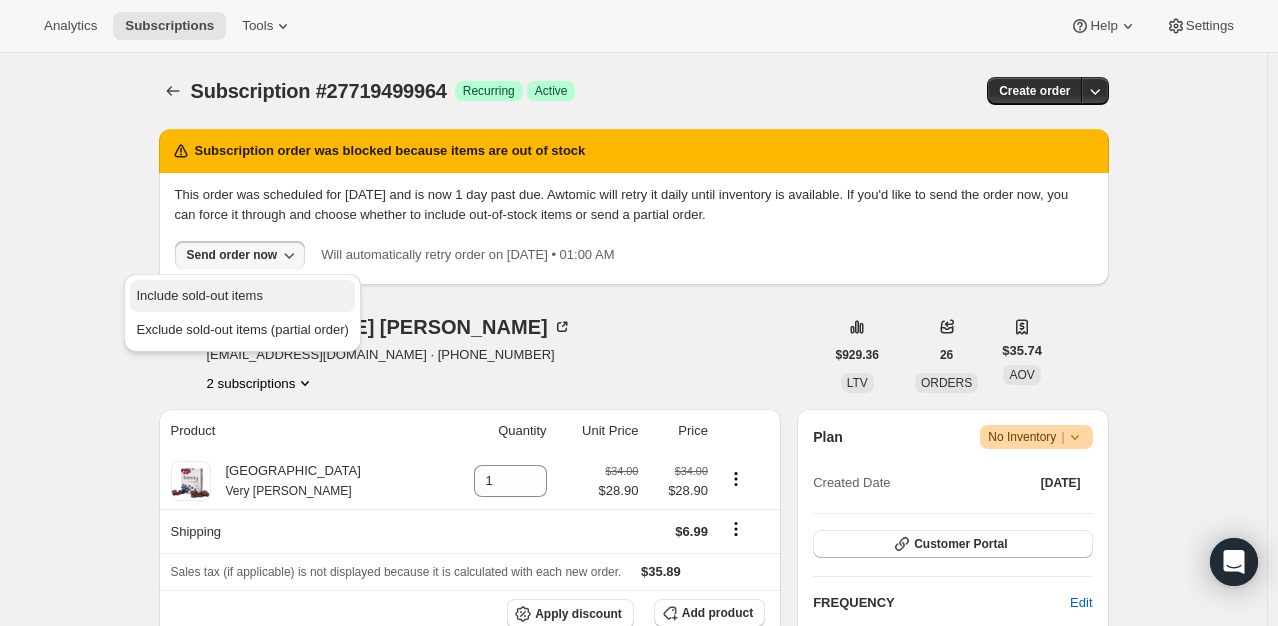 click on "Include sold-out items" at bounding box center [199, 295] 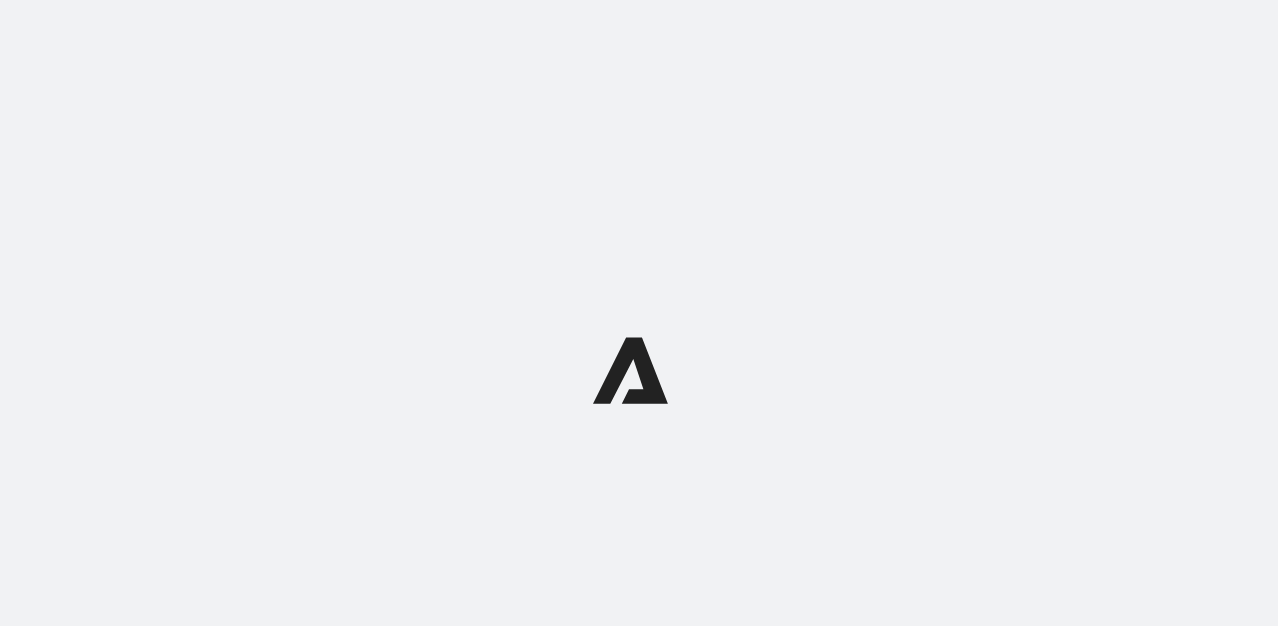 scroll, scrollTop: 0, scrollLeft: 0, axis: both 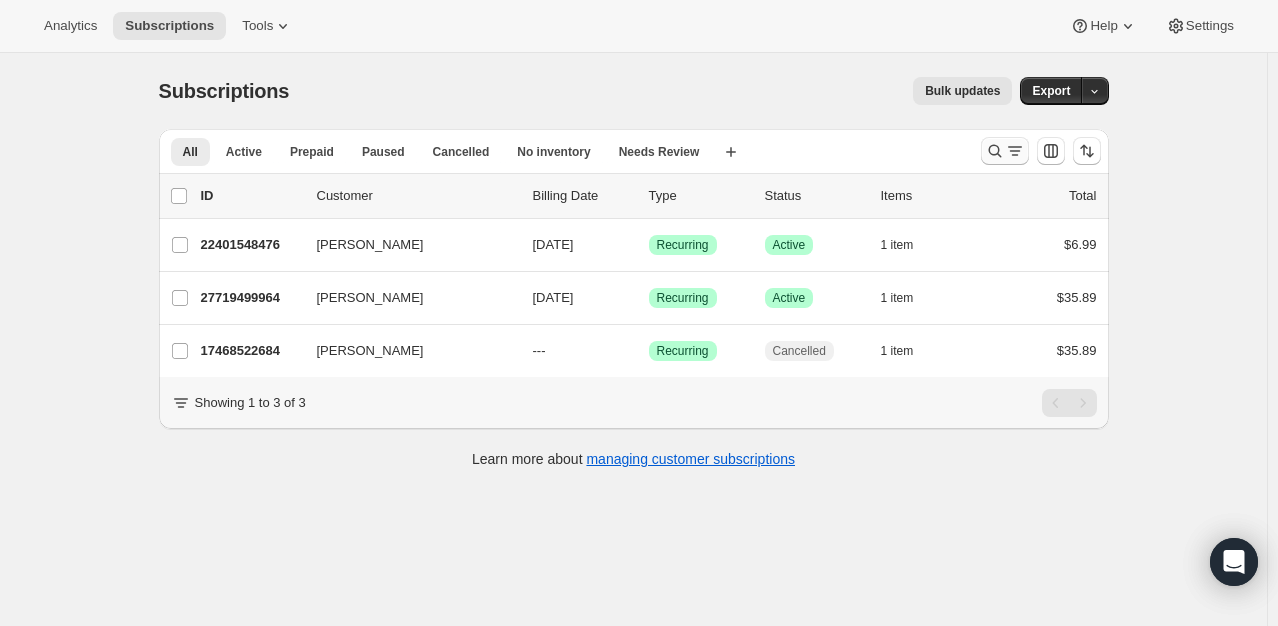 click 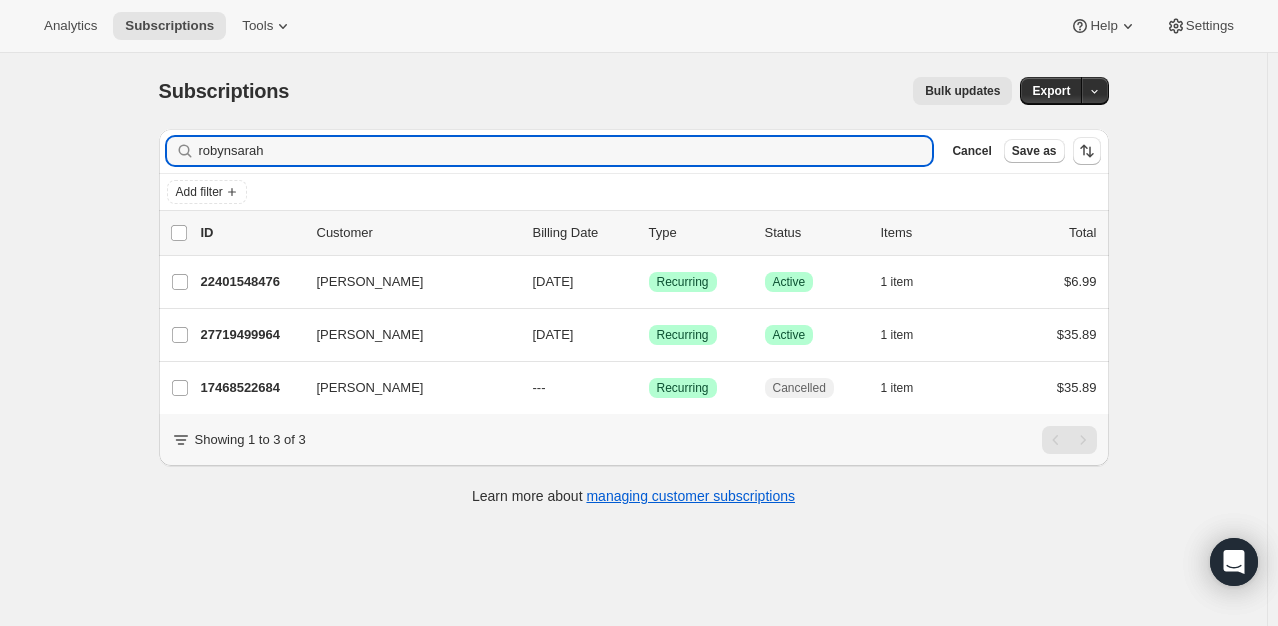 type on "robynsarah" 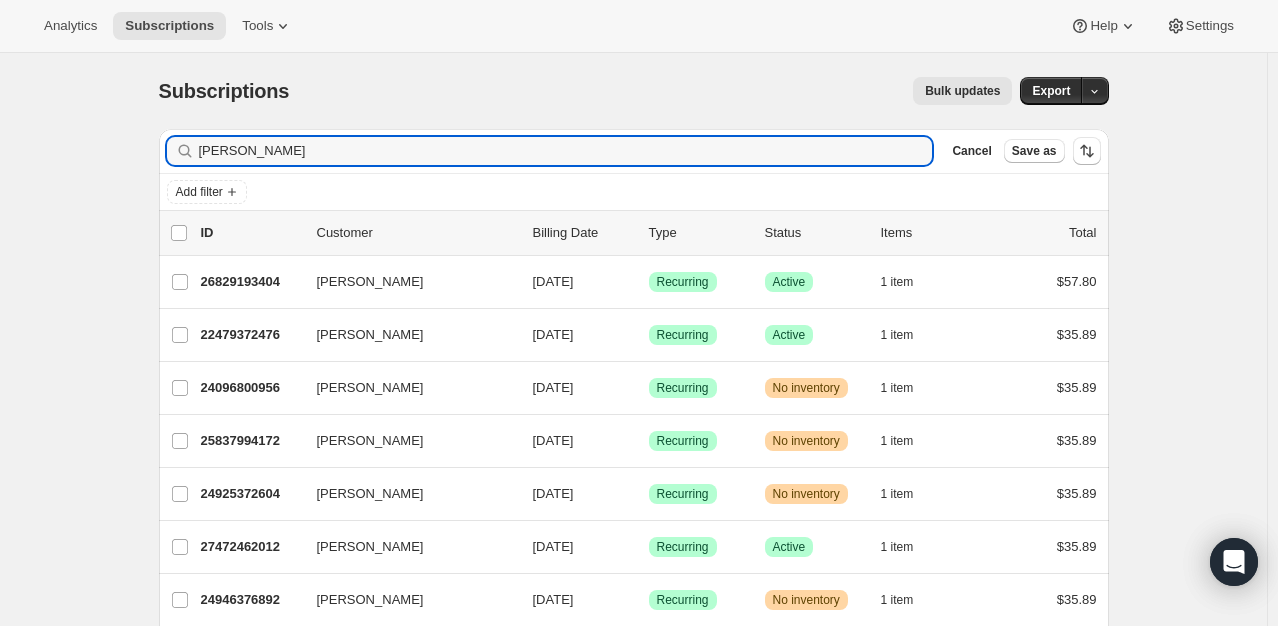 type on "sarah hume" 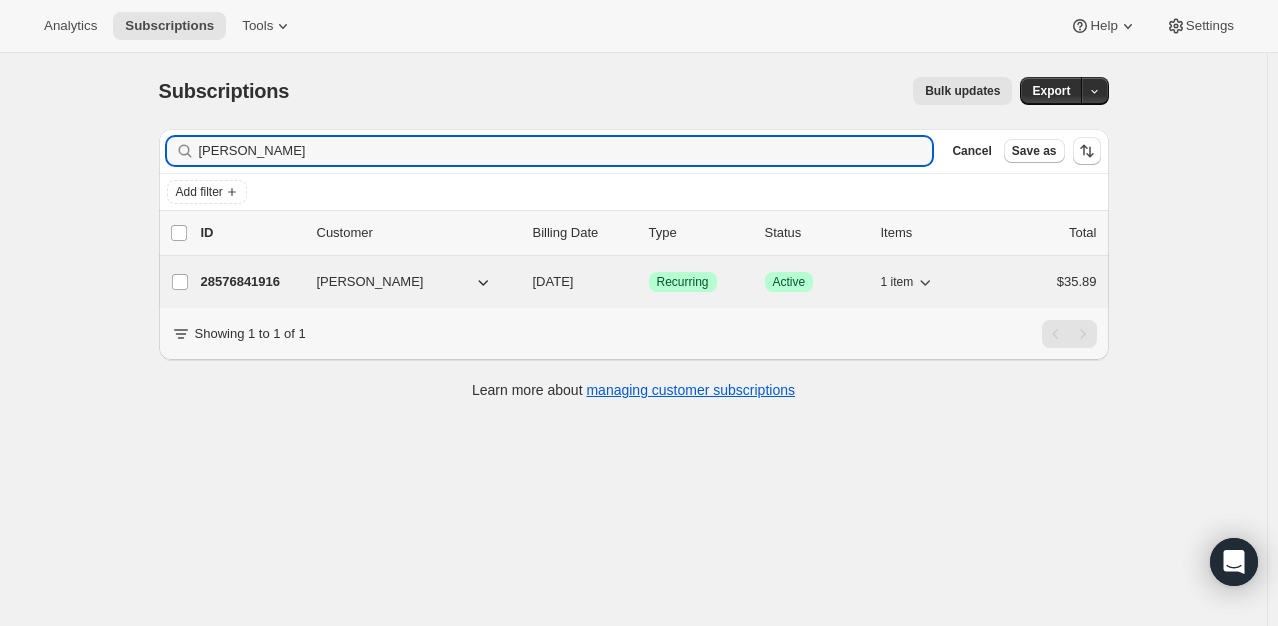 click on "28576841916" at bounding box center [251, 282] 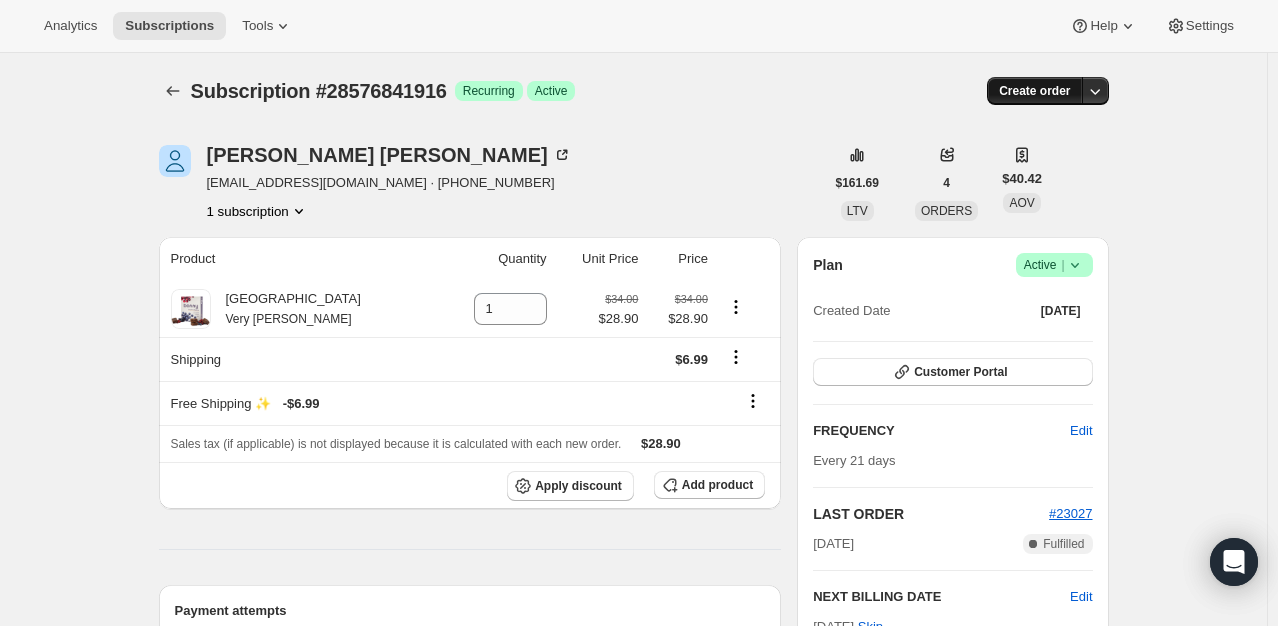 click on "Create order" at bounding box center [1034, 91] 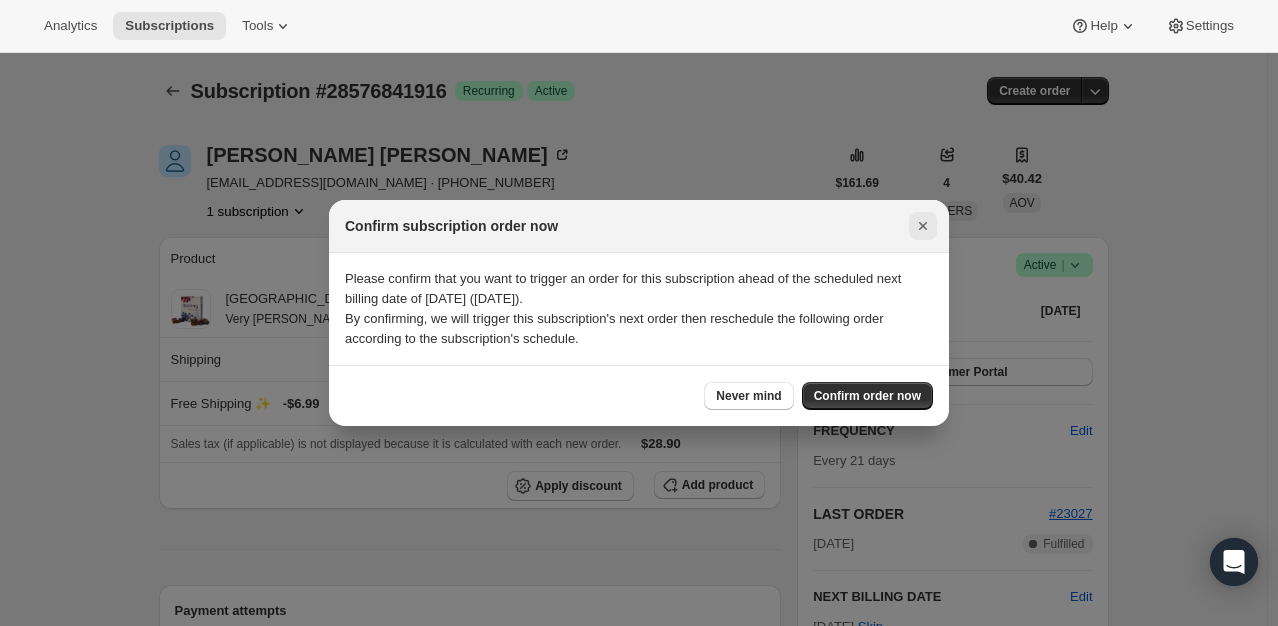 click 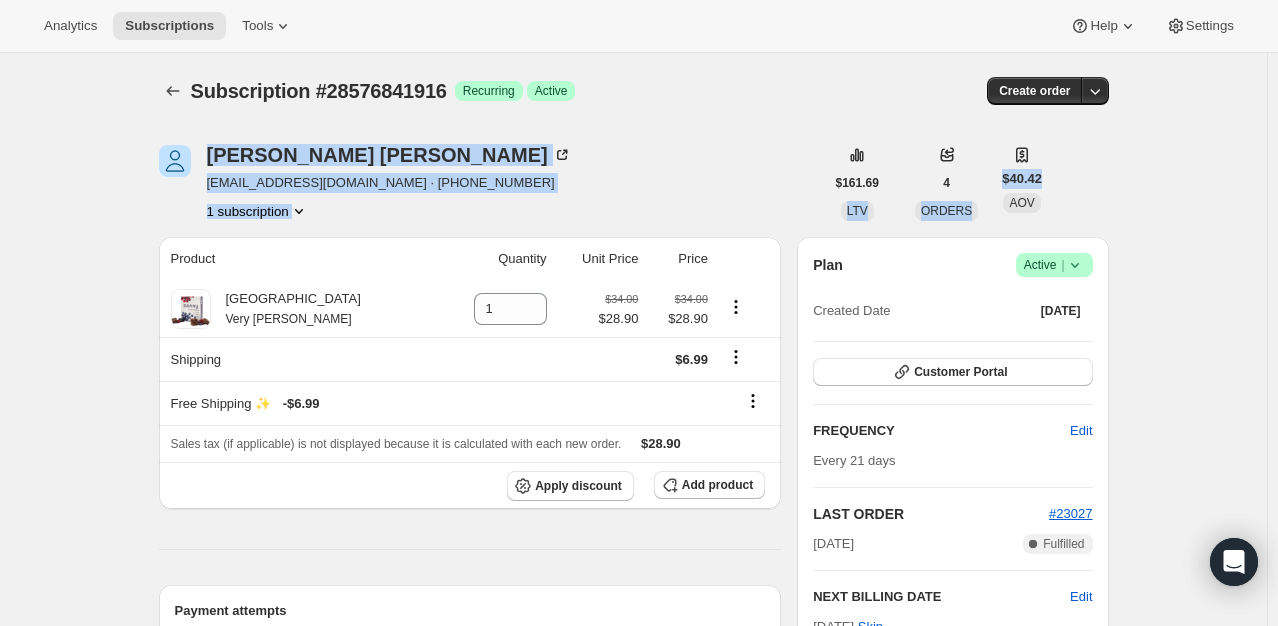drag, startPoint x: 1273, startPoint y: 101, endPoint x: 1291, endPoint y: 168, distance: 69.375786 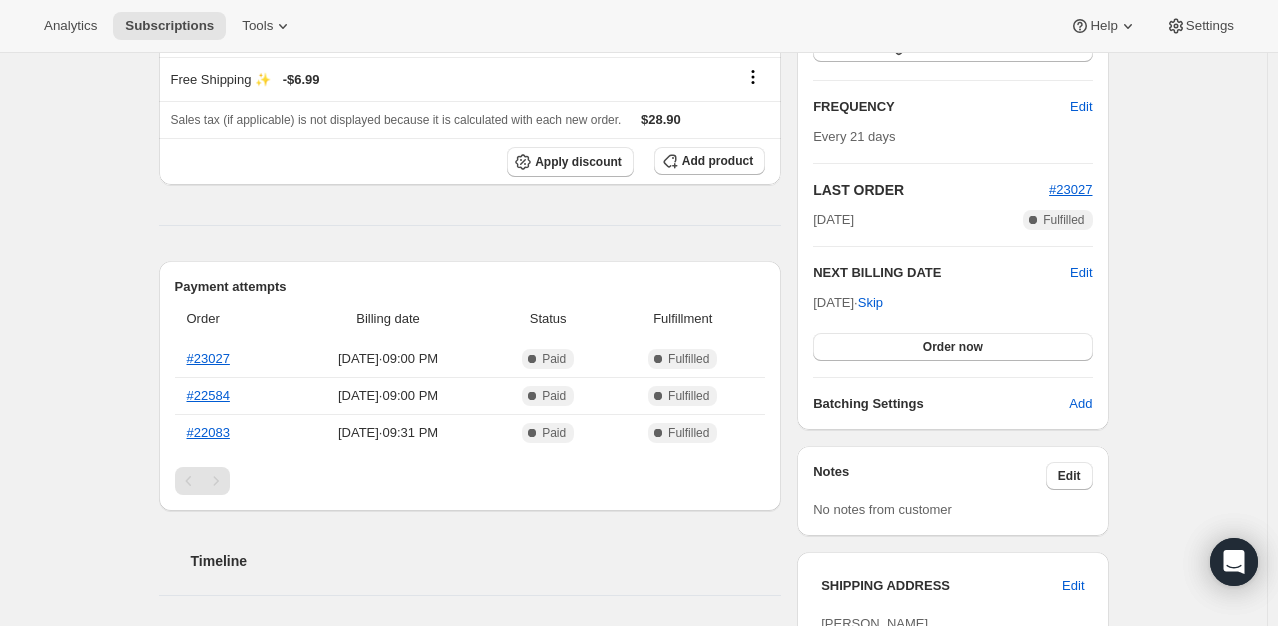 scroll, scrollTop: 317, scrollLeft: 0, axis: vertical 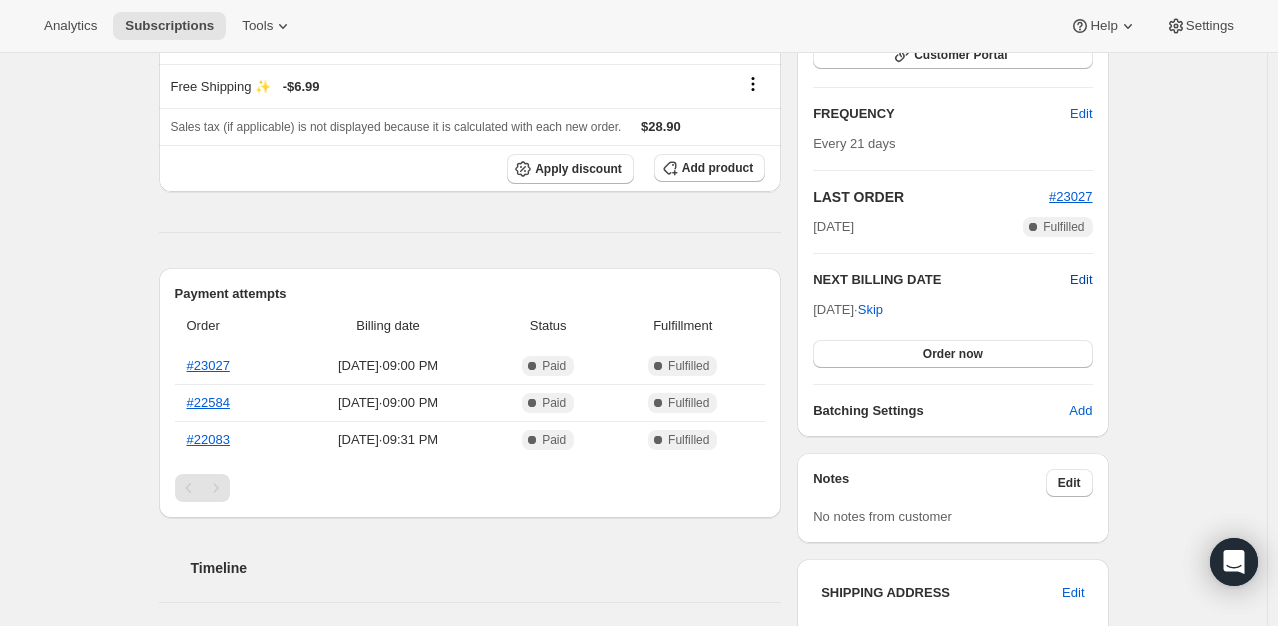 click on "Edit" at bounding box center [1081, 280] 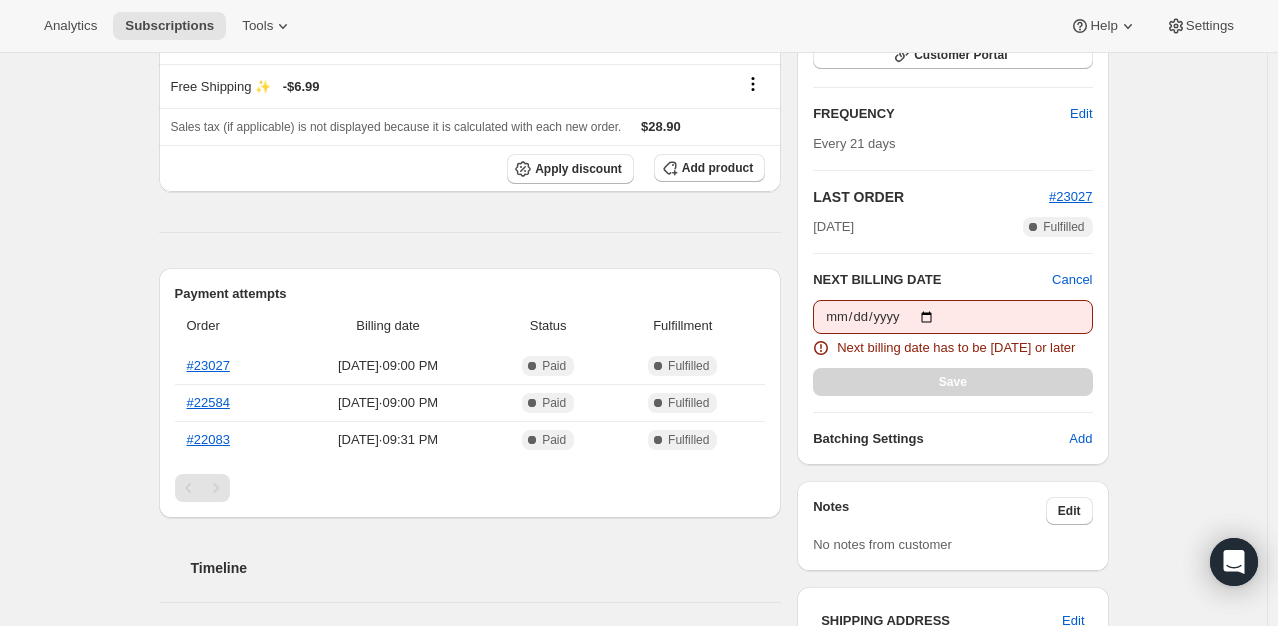 click on "Subscription #28576841916. This page is ready Subscription #28576841916 Success Recurring Success Active Create order Sarah   Humes sehumes@yahoo.com · +13144013122 1 subscription $161.69 LTV 4 ORDERS $40.42 AOV Product Quantity Unit Price Price Bonny Squares Very Berry 1 $34.00 $28.90 $34.00 $28.90 Shipping $6.99 Free Shipping ✨     - $6.99 Sales tax (if applicable) is not displayed because it is calculated with each new order.   $28.90 Apply discount Add product Payment attempts Order Billing date Status Fulfillment #23027 Jul 8, 2025  ·  09:00 PM  Complete Paid  Complete Fulfilled #22584 Jun 17, 2025  ·  09:00 PM  Complete Paid  Complete Fulfilled #22083 May 27, 2025  ·  09:31 PM  Complete Paid  Complete Fulfilled Timeline Jul 26, 2025 Subscription reminder email sent via Awtomic SMS, Klaviyo. 09:00 PM Jul 8, 2025 Order processed successfully.  View order 09:00 PM Jul 5, 2025 Subscription reminder email sent via Awtomic SMS, Klaviyo. 09:00 PM Jun 17, 2025 Order processed successfully.  View order |" at bounding box center (633, 528) 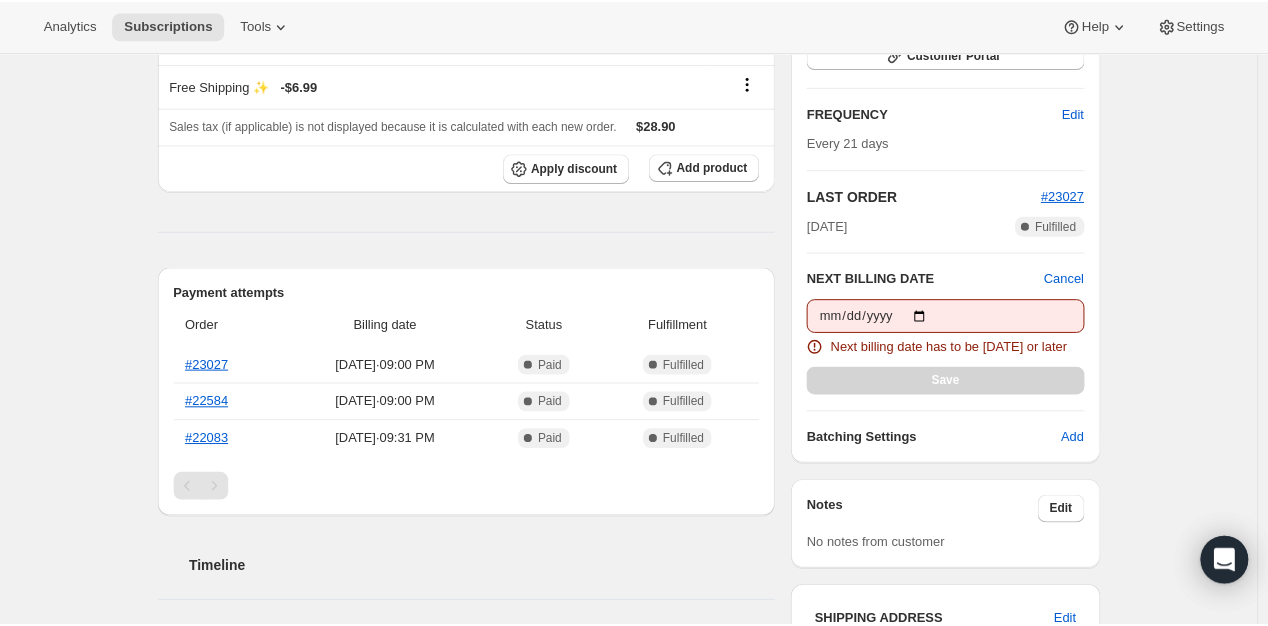 scroll, scrollTop: 0, scrollLeft: 0, axis: both 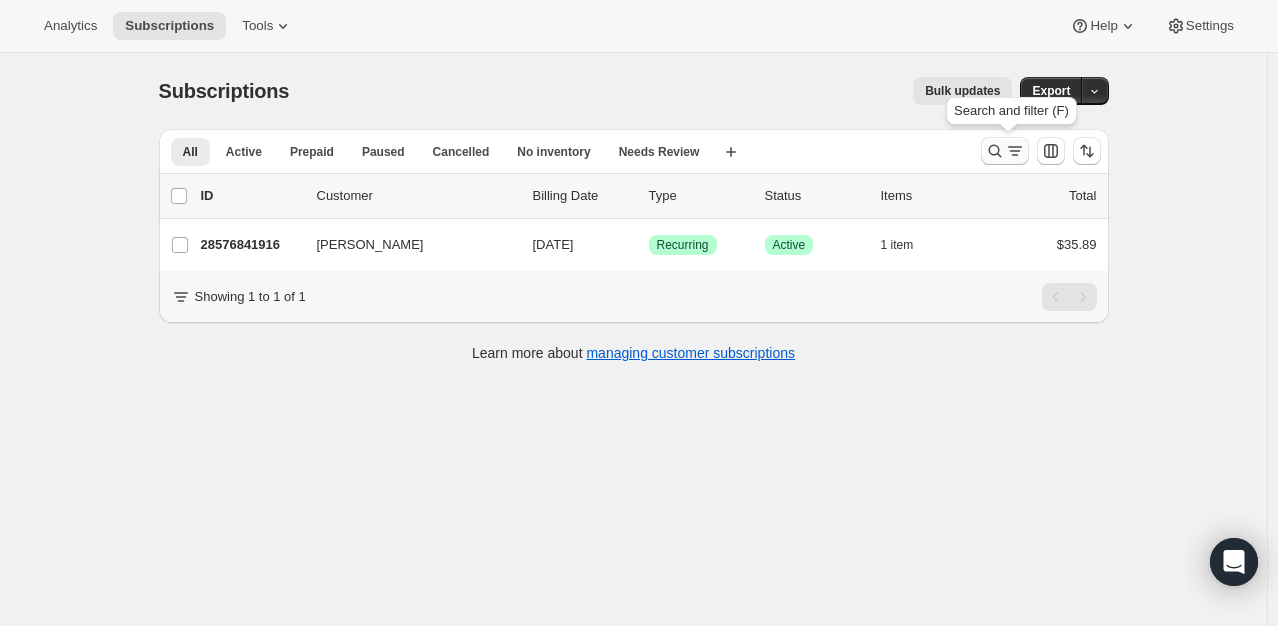 click 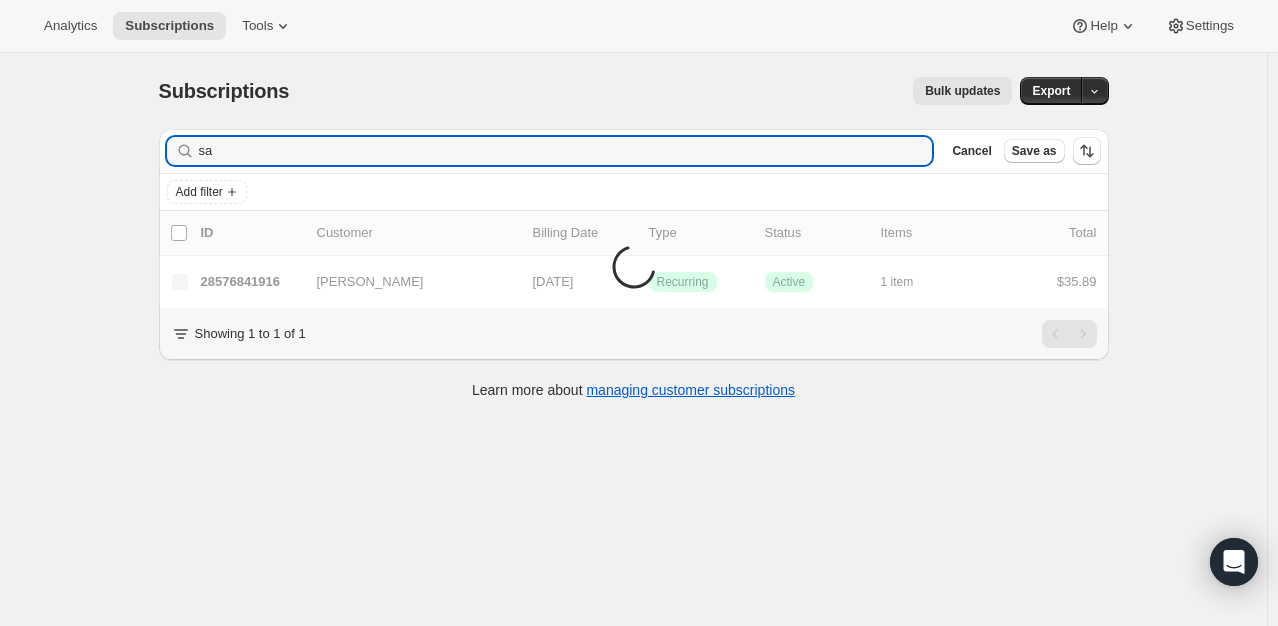 type on "s" 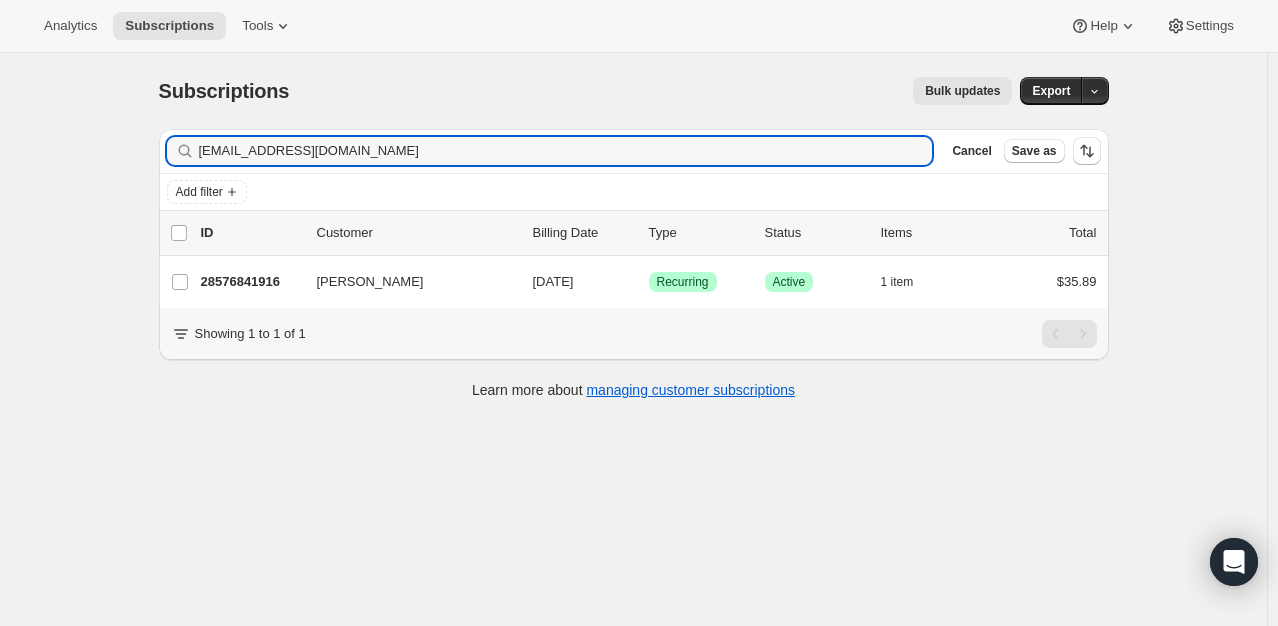 type on "suellenk2012@gmail.com" 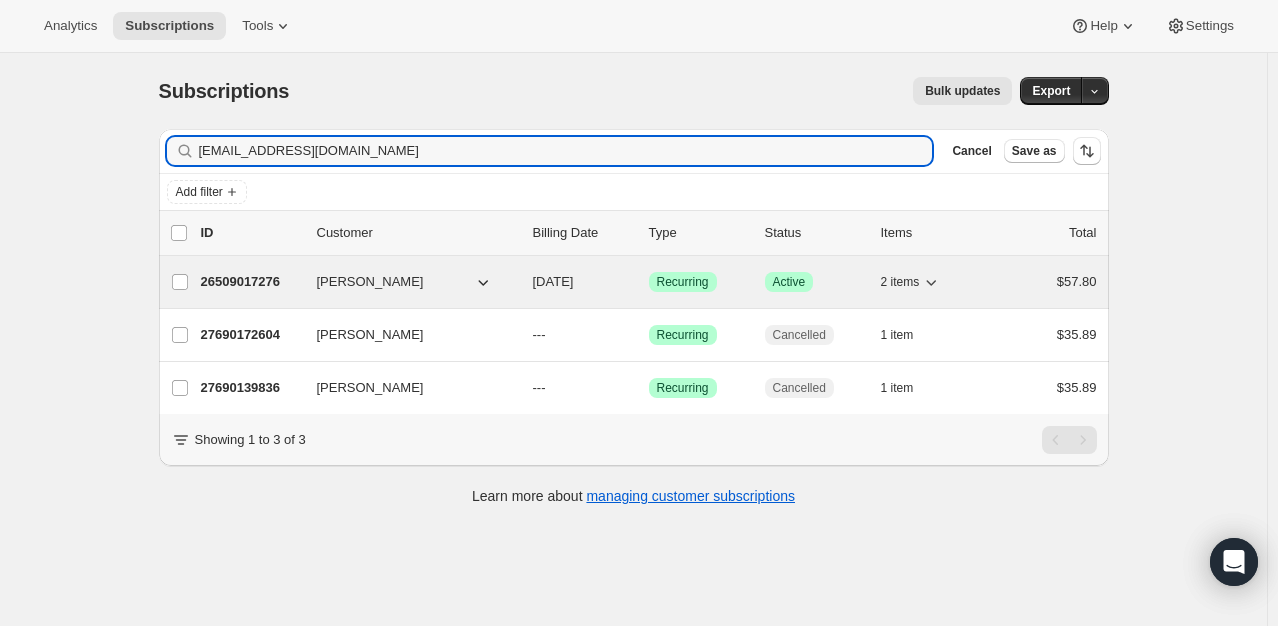 click on "26509017276" at bounding box center [251, 282] 